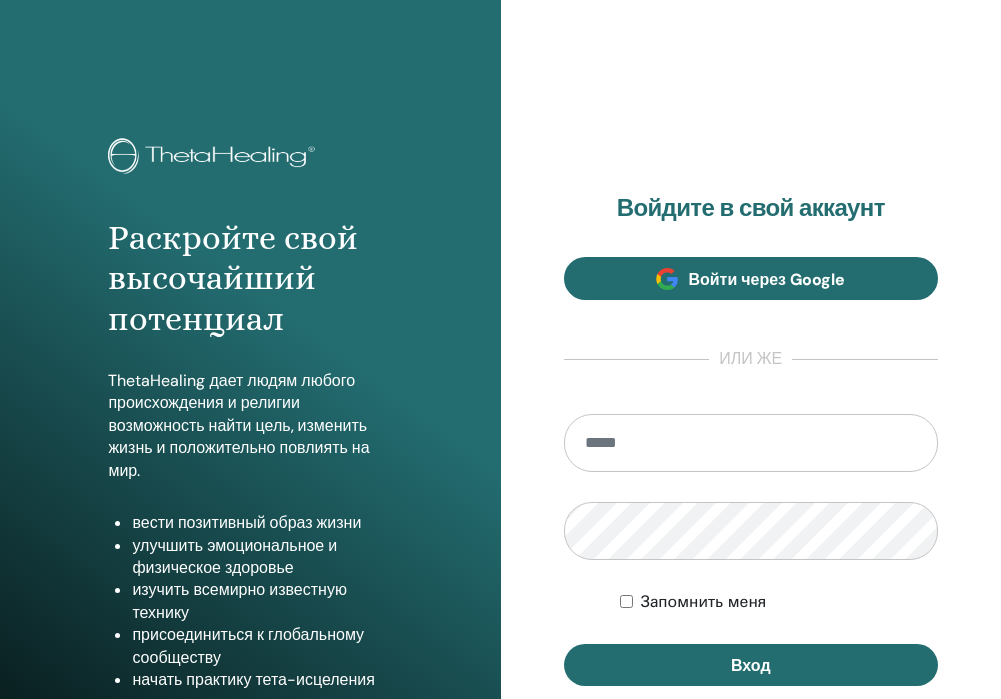 scroll, scrollTop: 0, scrollLeft: 0, axis: both 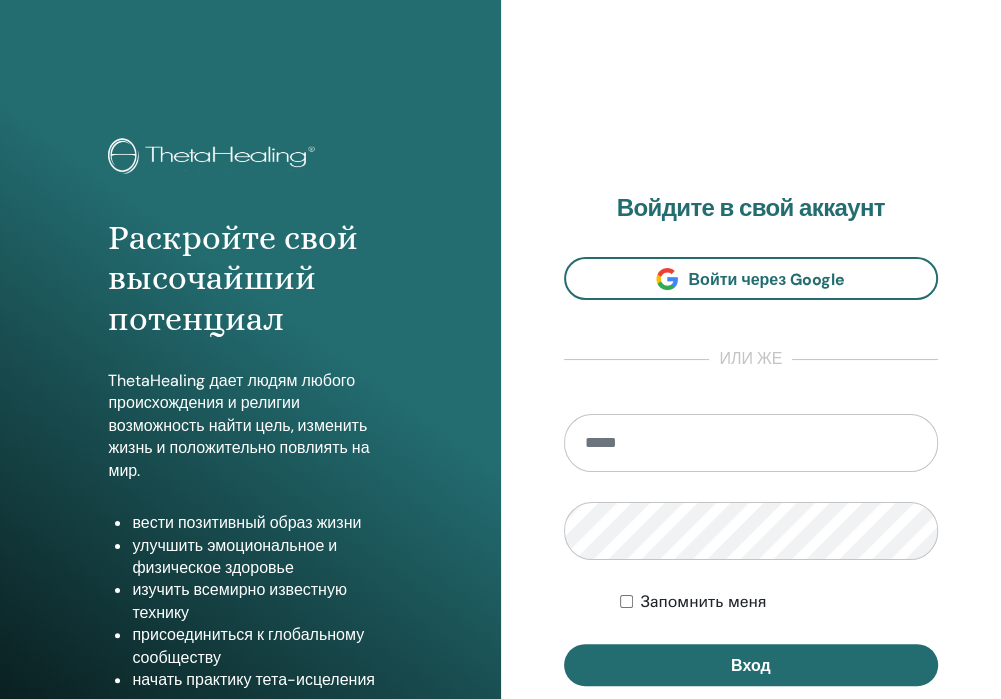 type on "**********" 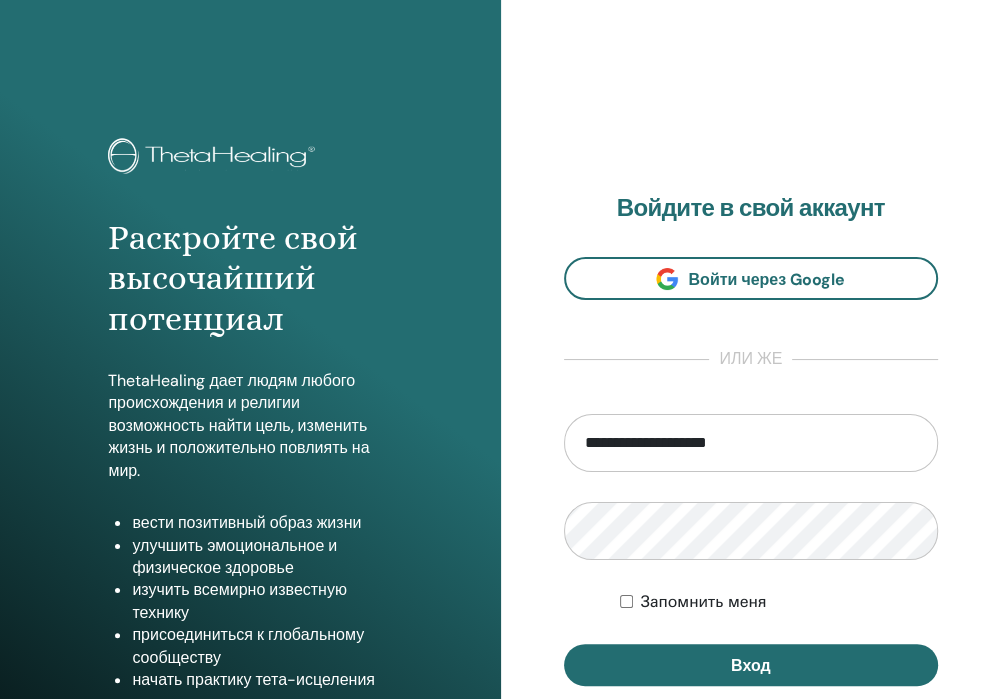 click on "**********" at bounding box center (751, 480) 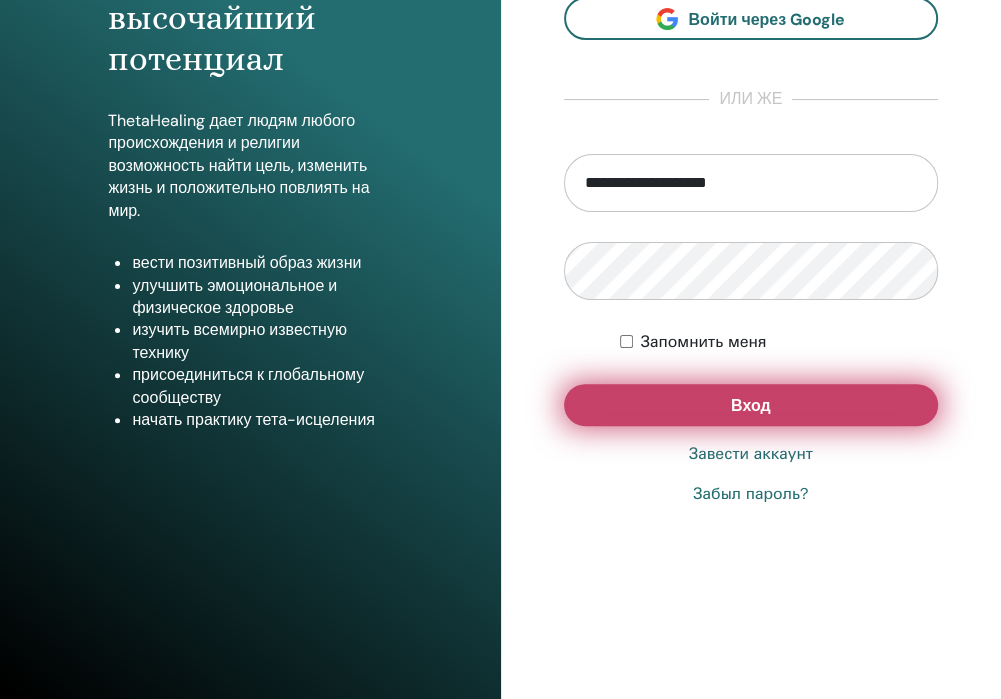 click on "Вход" at bounding box center [751, 405] 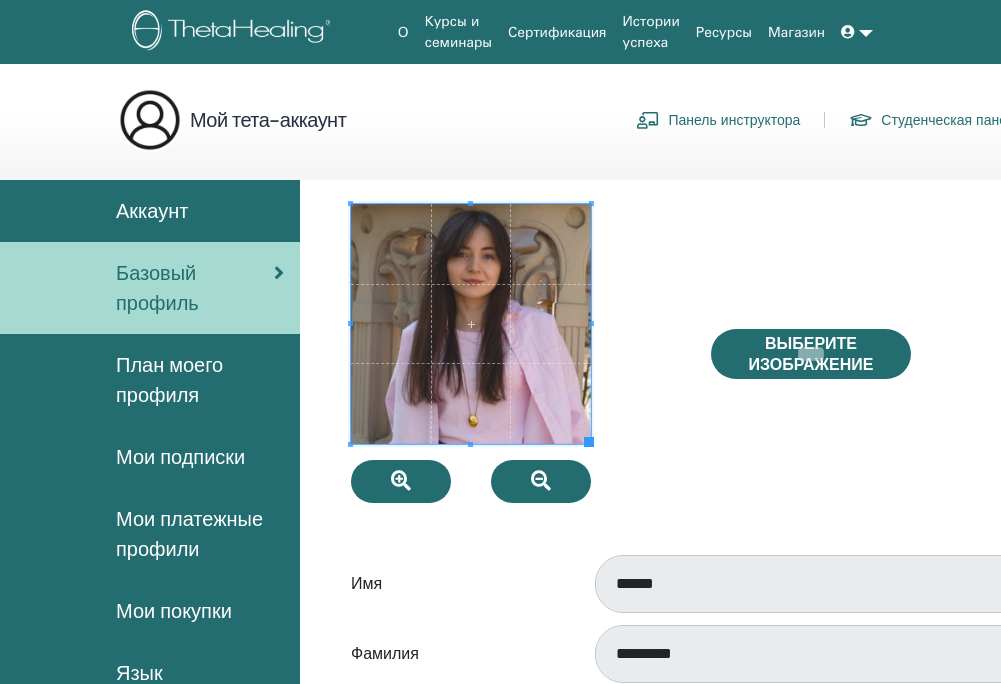 scroll, scrollTop: 0, scrollLeft: 0, axis: both 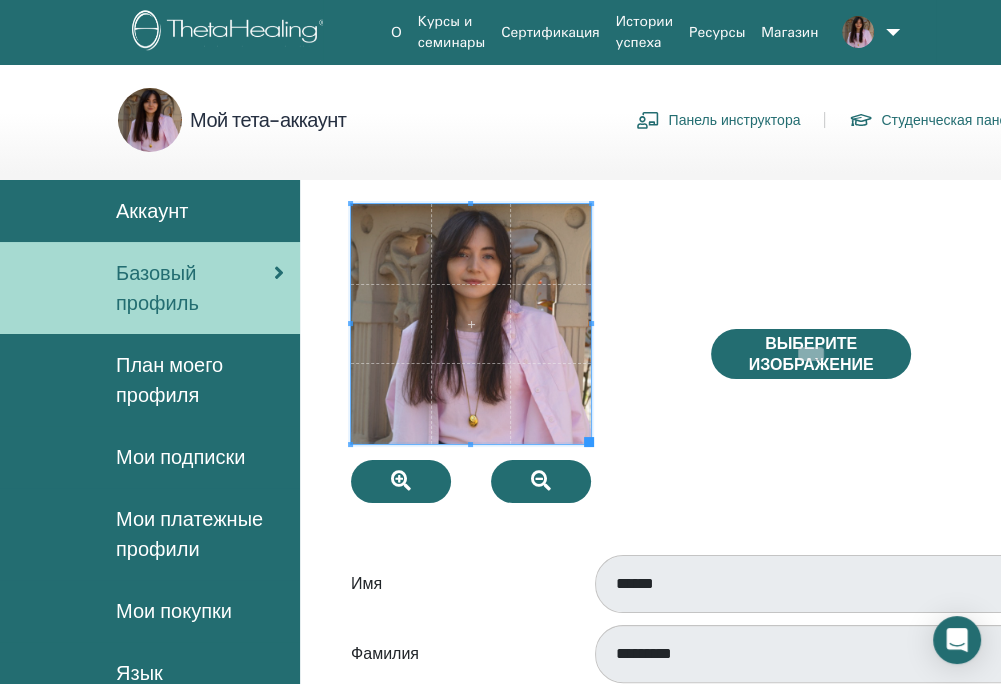 click on "Панель инструктора" at bounding box center [718, 120] 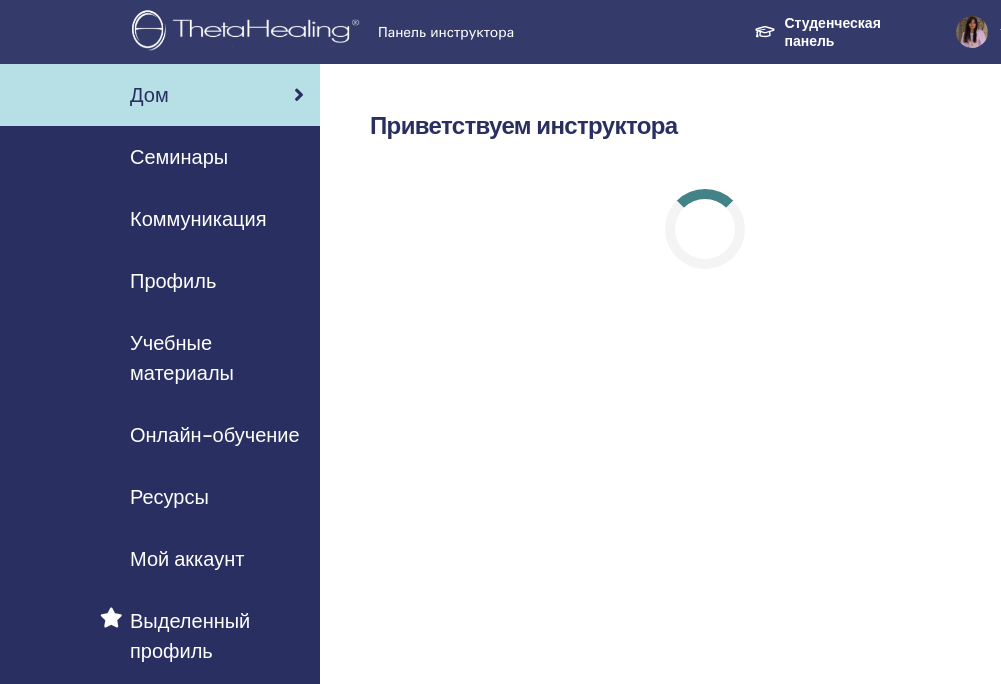 scroll, scrollTop: 0, scrollLeft: 0, axis: both 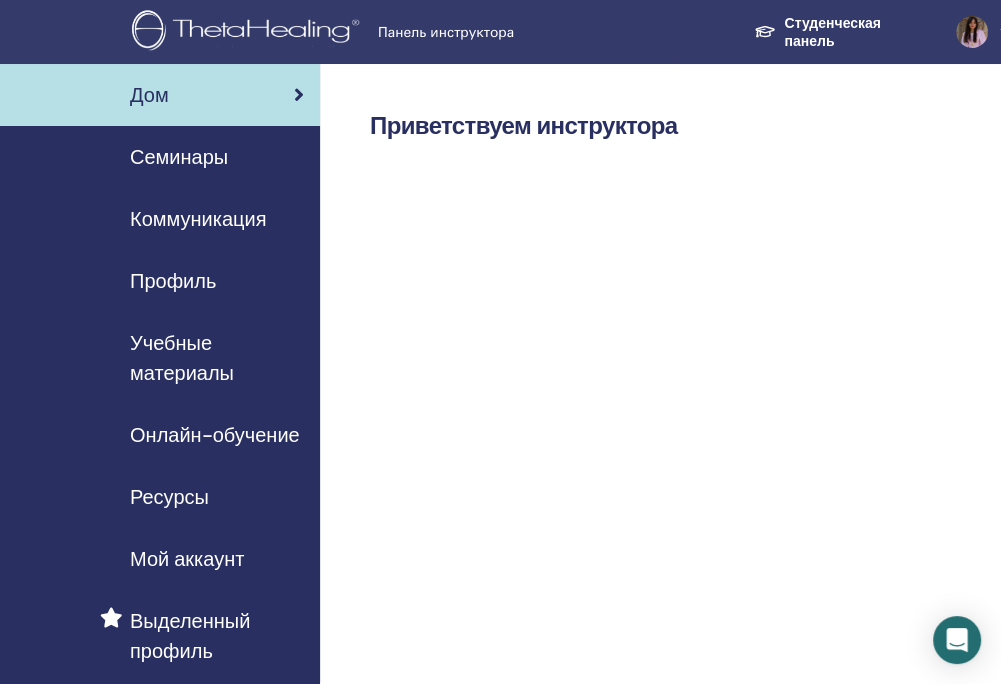 drag, startPoint x: 649, startPoint y: 690, endPoint x: 544, endPoint y: 686, distance: 105.076164 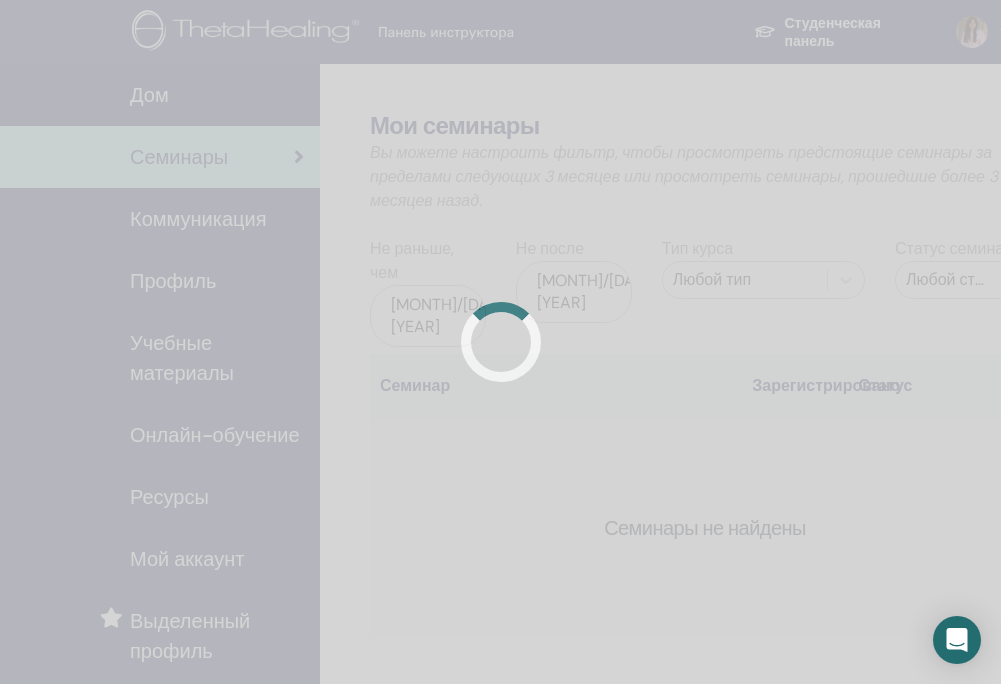 scroll, scrollTop: 0, scrollLeft: 0, axis: both 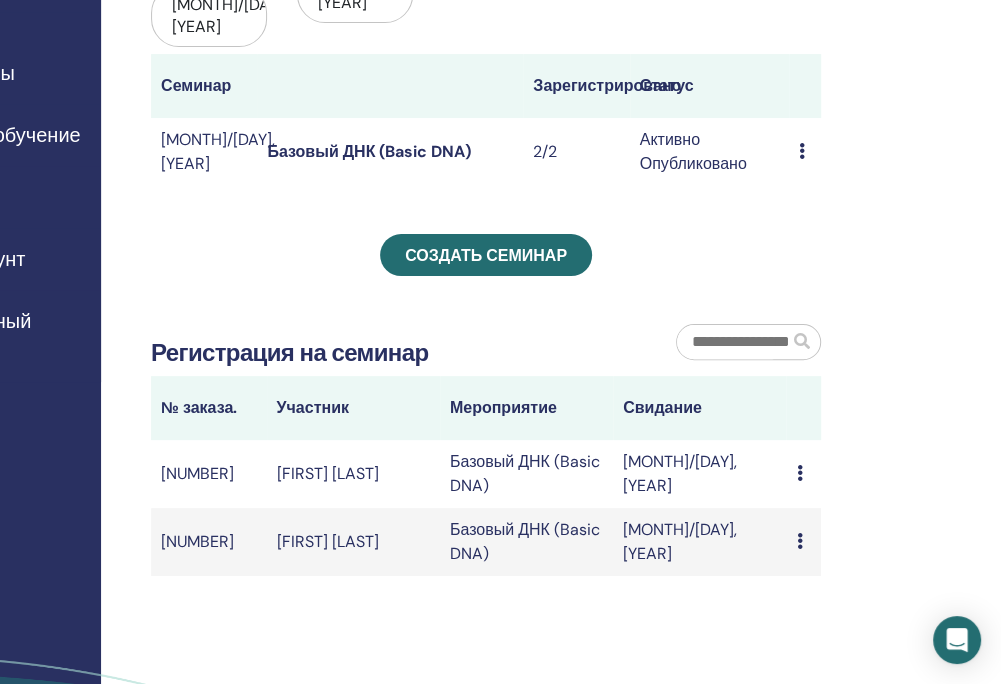click at bounding box center [799, 473] 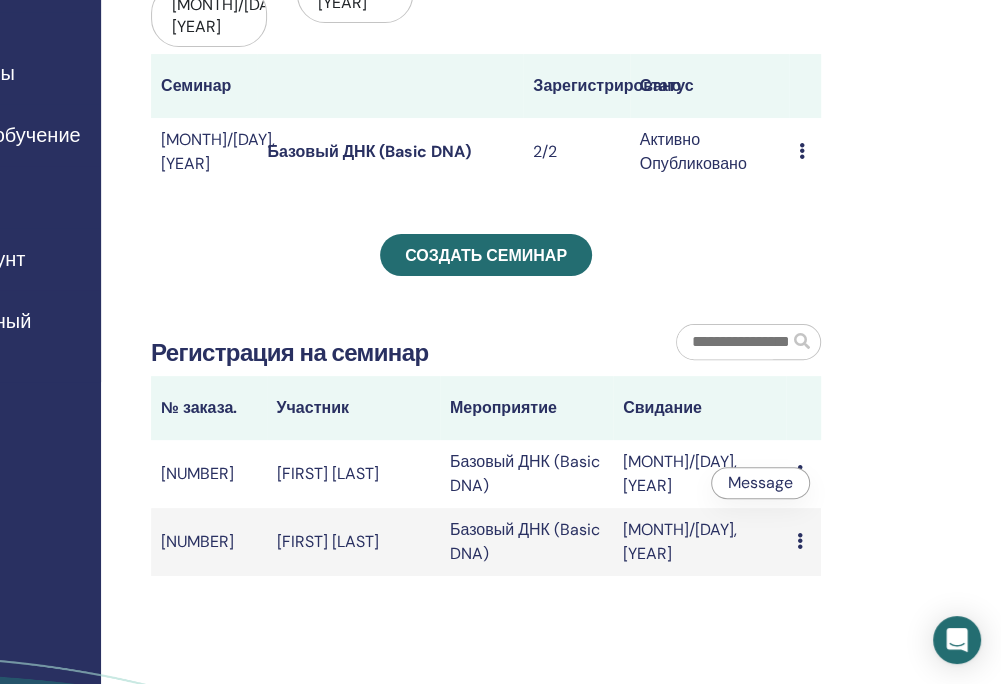 click on "Мои семинары Вы можете настроить фильтр, чтобы просмотреть предстоящие семинары за пределами следующих 3 месяцев или просмотреть семинары, прошедшие более 3 месяцев назад. Не раньше, чем апр./13, 2025 Не после окт./13, 2025 Тип курса Любой тип Статус семинара Любой статус Семинар Зарегистрировано Статус июль/11, 2025 Базовый ДНК (Basic DNA) 2/2 Активно Опубликовано Предварительный просмотр Редактировать Участники Отмена Создать семинар Регистрация на семинар № заказа. Участник Мероприятие Свидание 2711940 Alona Afanasieva Базовый ДНК (Basic DNA) июль/10, 2025 Message 2711862 Message" at bounding box center (551, 310) 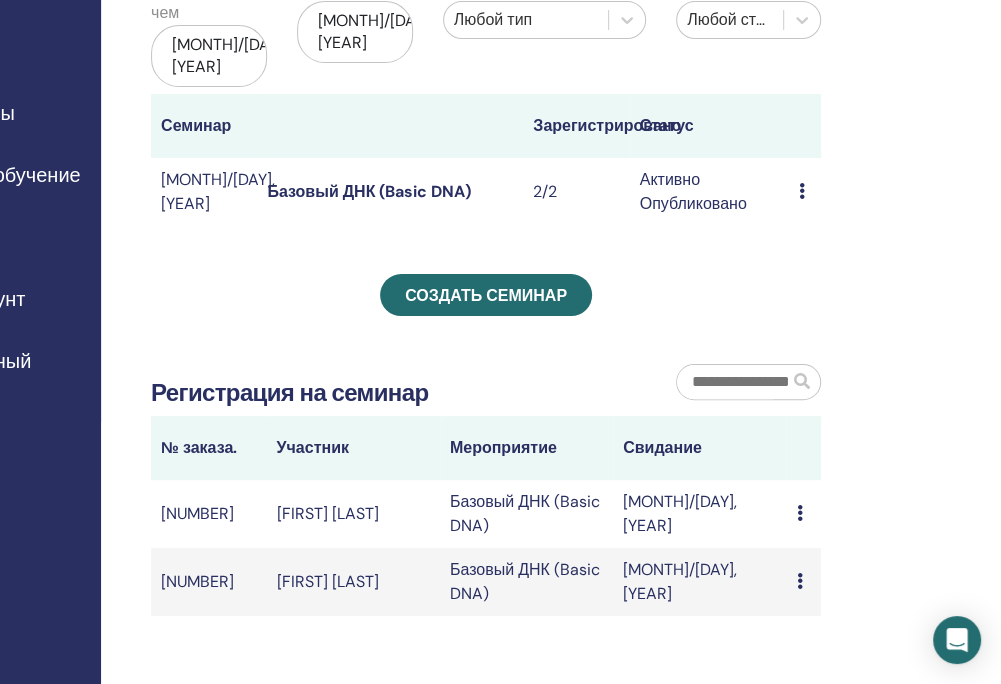 scroll, scrollTop: 200, scrollLeft: 219, axis: both 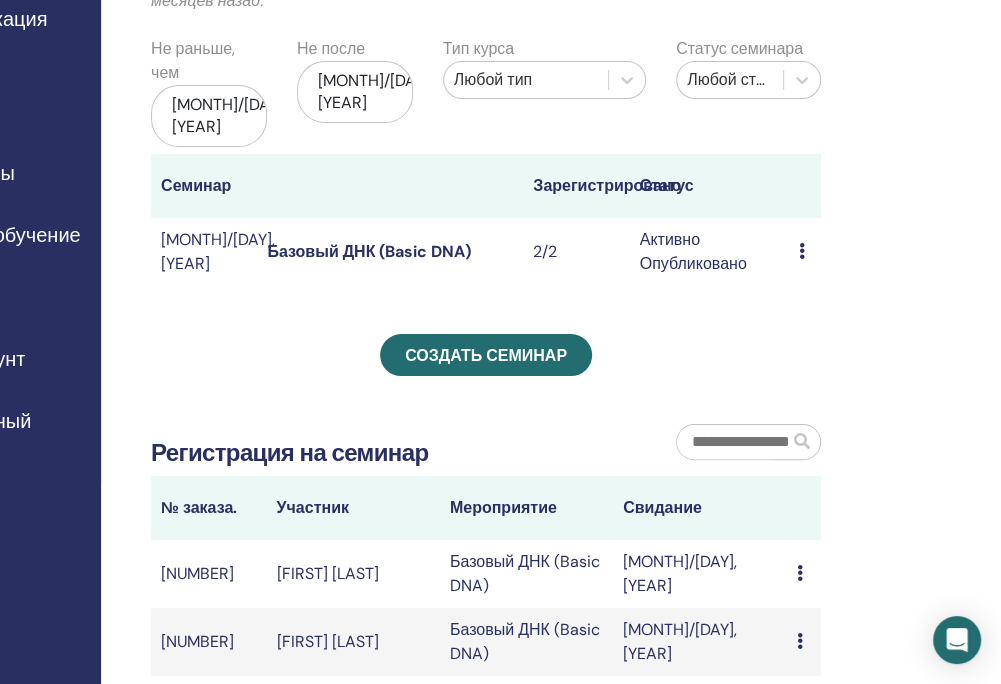 click at bounding box center (802, 251) 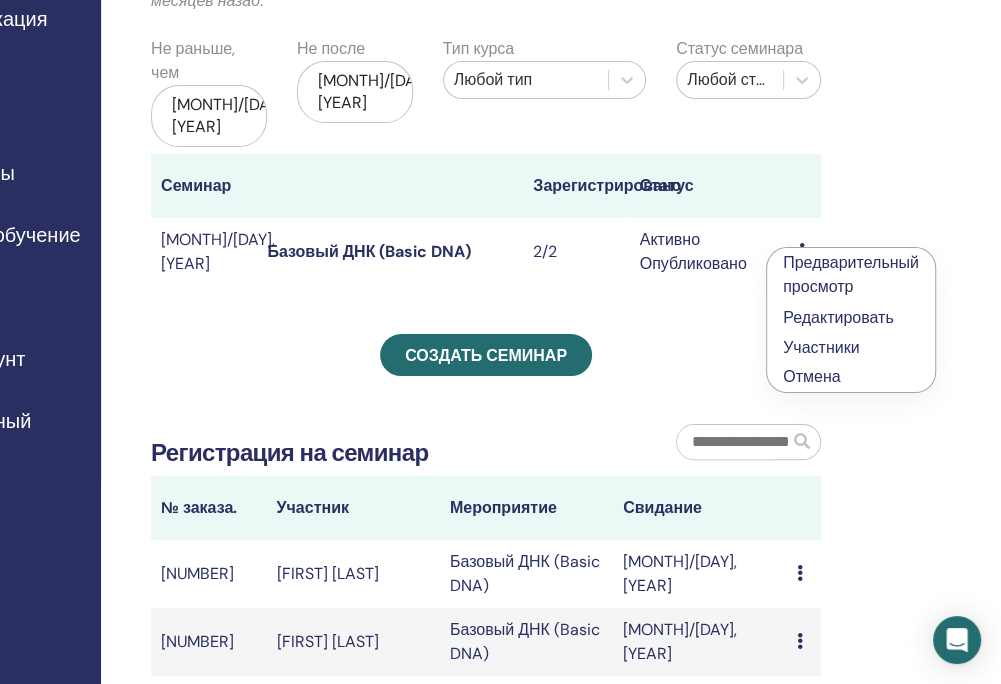 click on "Мои семинары Вы можете настроить фильтр, чтобы просмотреть предстоящие семинары за пределами следующих 3 месяцев или просмотреть семинары, прошедшие более 3 месяцев назад. Не раньше, чем апр./13, 2025 Не после окт./13, 2025 Тип курса Любой тип Статус семинара Любой статус Семинар Зарегистрировано Статус июль/11, 2025 Базовый ДНК (Basic DNA) 2/2 Активно Опубликовано Предварительный просмотр Редактировать Участники Отмена Создать семинар Регистрация на семинар № заказа. Участник Мероприятие Свидание 2711940 Alona Afanasieva Базовый ДНК (Basic DNA) июль/10, 2025 Message 2711862 Message" at bounding box center (551, 410) 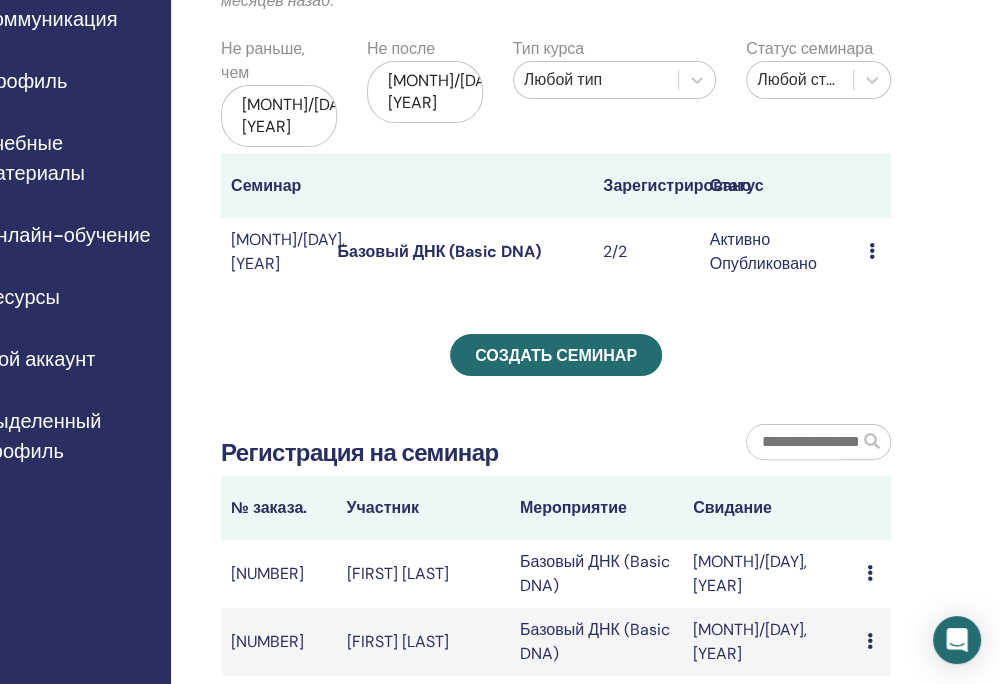 scroll, scrollTop: 200, scrollLeft: 147, axis: both 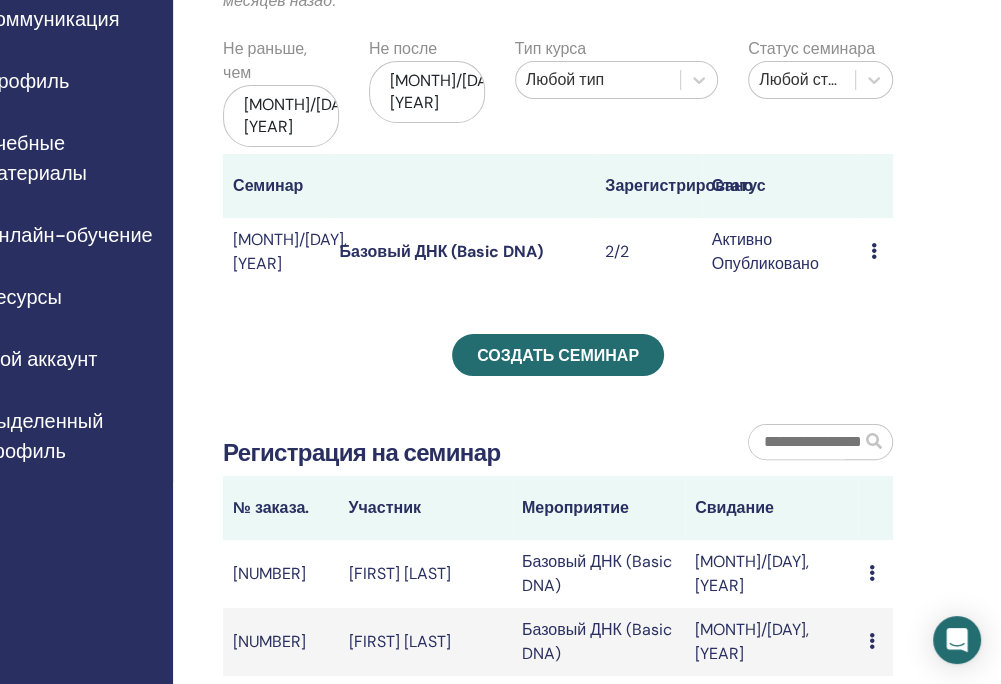 click on "Базовый ДНК (Basic DNA)" at bounding box center (598, 574) 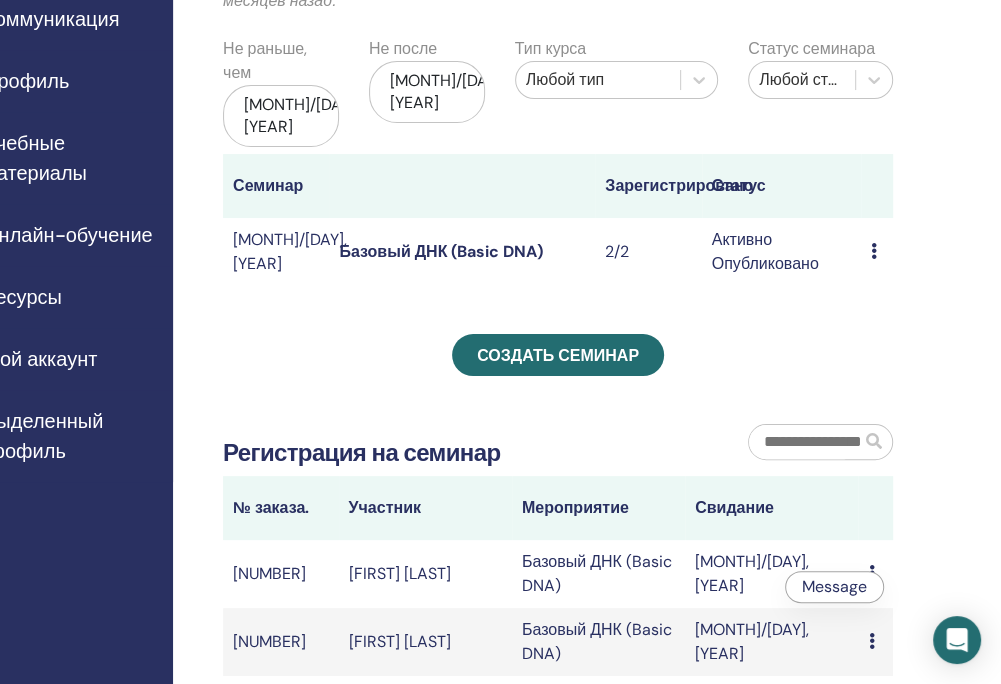 click on "Мои семинары Вы можете настроить фильтр, чтобы просмотреть предстоящие семинары за пределами следующих 3 месяцев или просмотреть семинары, прошедшие более 3 месяцев назад. Не раньше, чем апр./13, 2025 Не после окт./13, 2025 Тип курса Любой тип Статус семинара Любой статус Семинар Зарегистрировано Статус июль/11, 2025 Базовый ДНК (Basic DNA) 2/2 Активно Опубликовано Предварительный просмотр Редактировать Участники Отмена Создать семинар Регистрация на семинар № заказа. Участник Мероприятие Свидание 2711940 Alona Afanasieva Базовый ДНК (Basic DNA) июль/10, 2025 Message 2711862 Message" at bounding box center (623, 410) 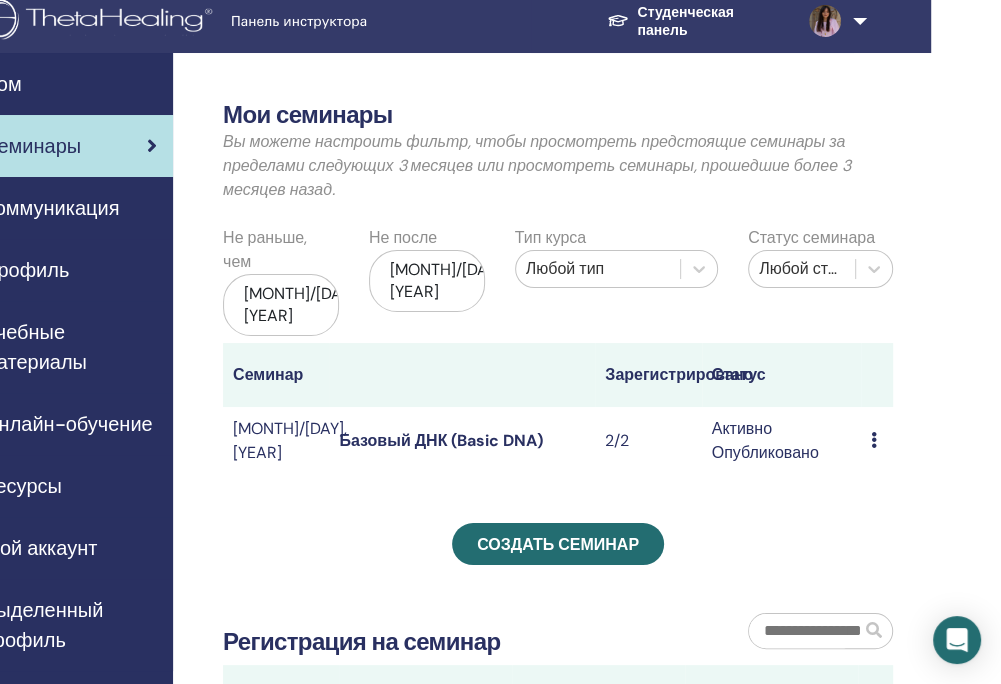 scroll, scrollTop: 0, scrollLeft: 147, axis: horizontal 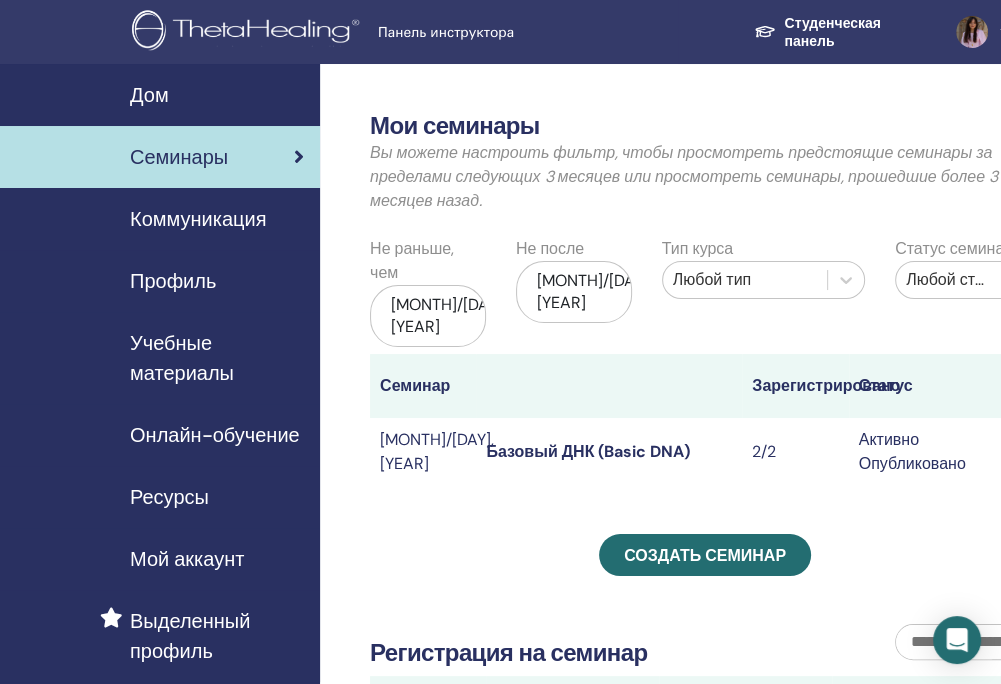 click on "Онлайн-обучение" at bounding box center (215, 435) 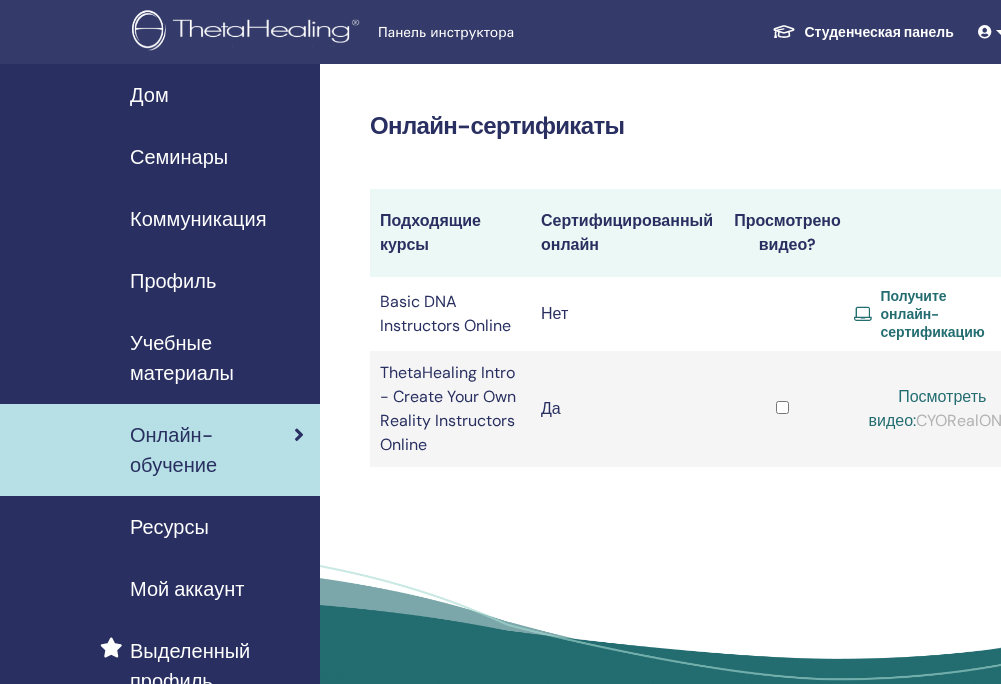 scroll, scrollTop: 0, scrollLeft: 0, axis: both 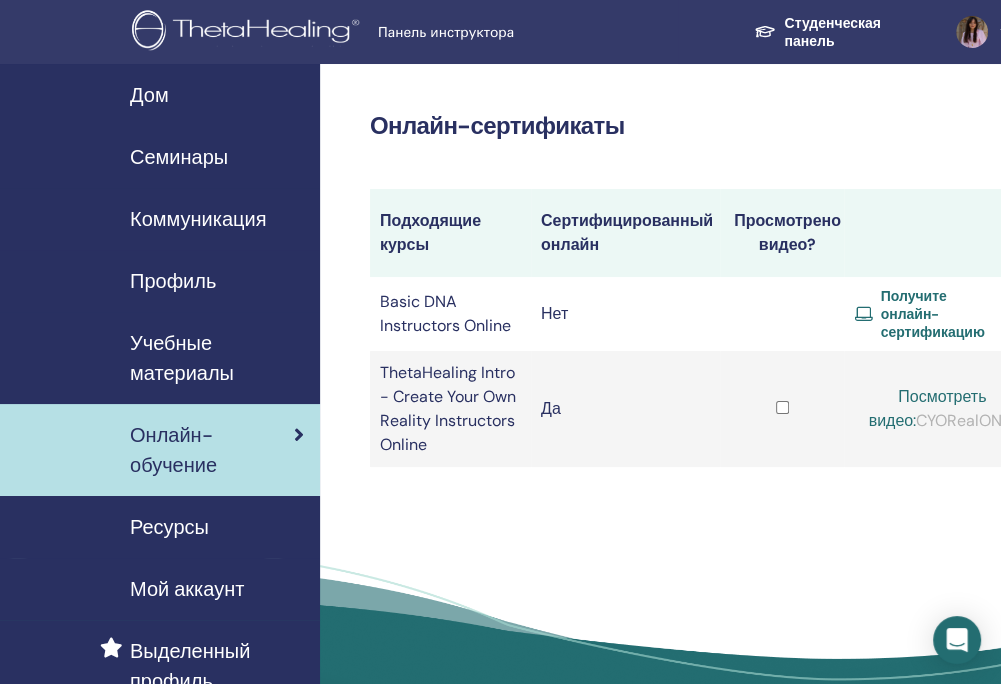 click on "Ресурсы" at bounding box center (160, 527) 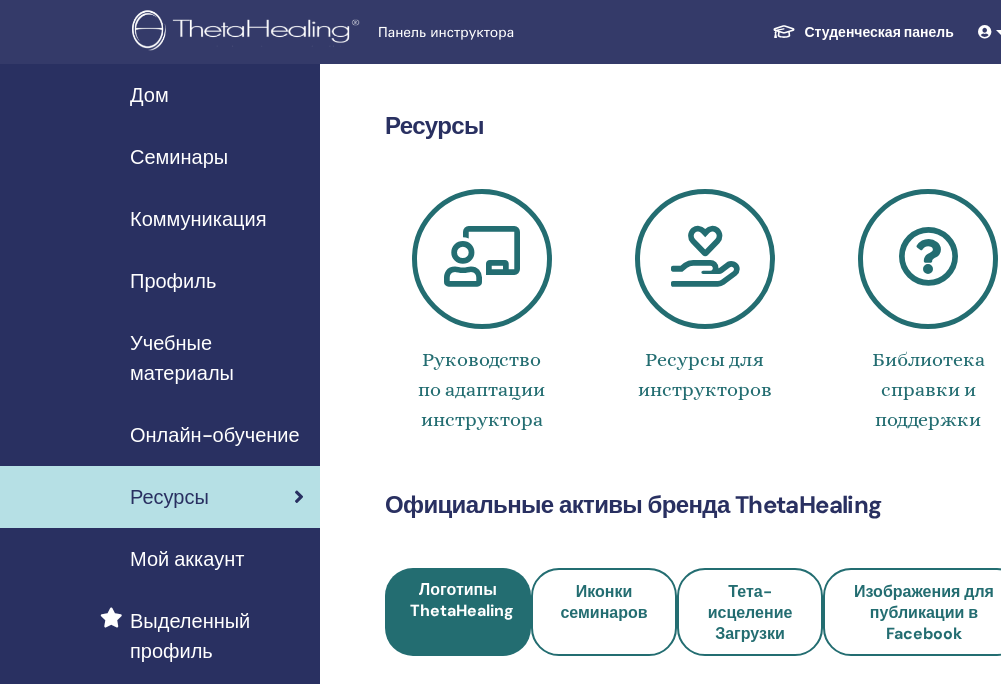 scroll, scrollTop: 0, scrollLeft: 0, axis: both 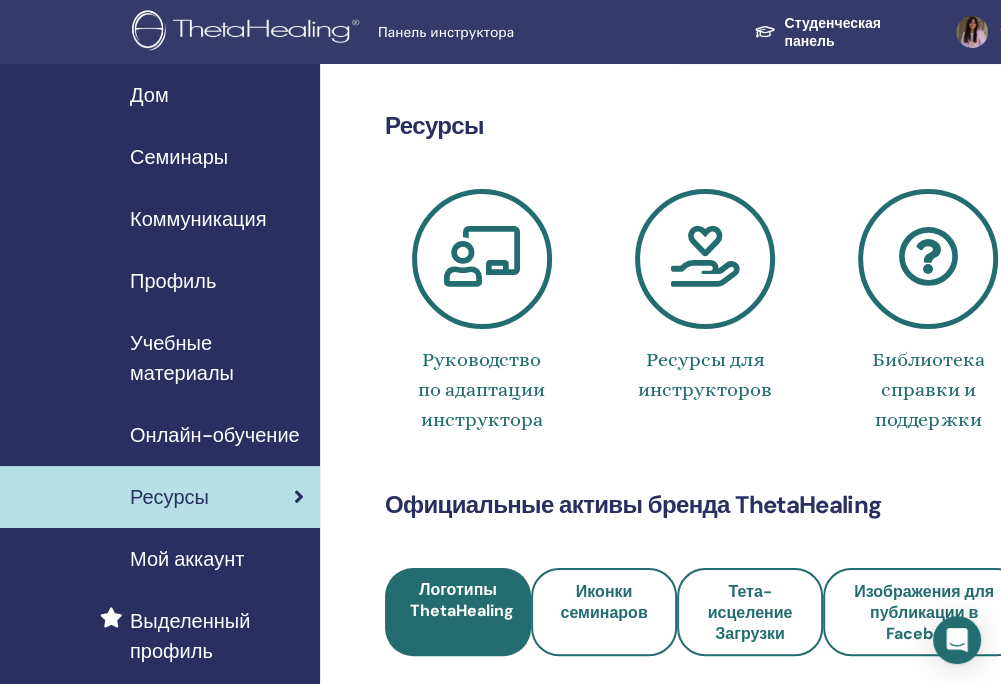 click on "Профиль" at bounding box center [173, 281] 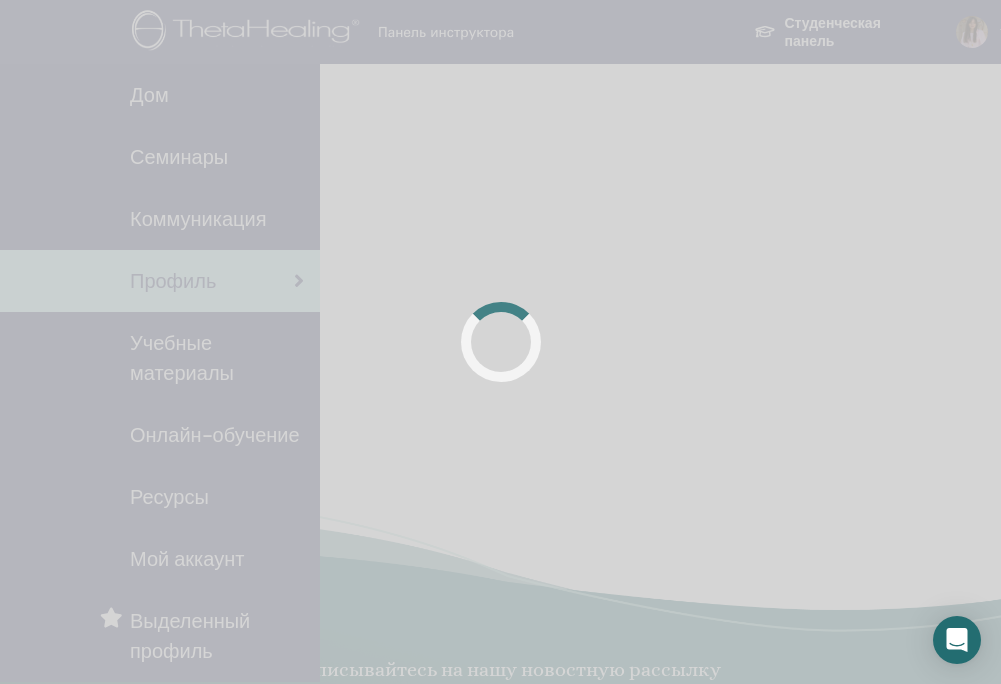 scroll, scrollTop: 0, scrollLeft: 0, axis: both 